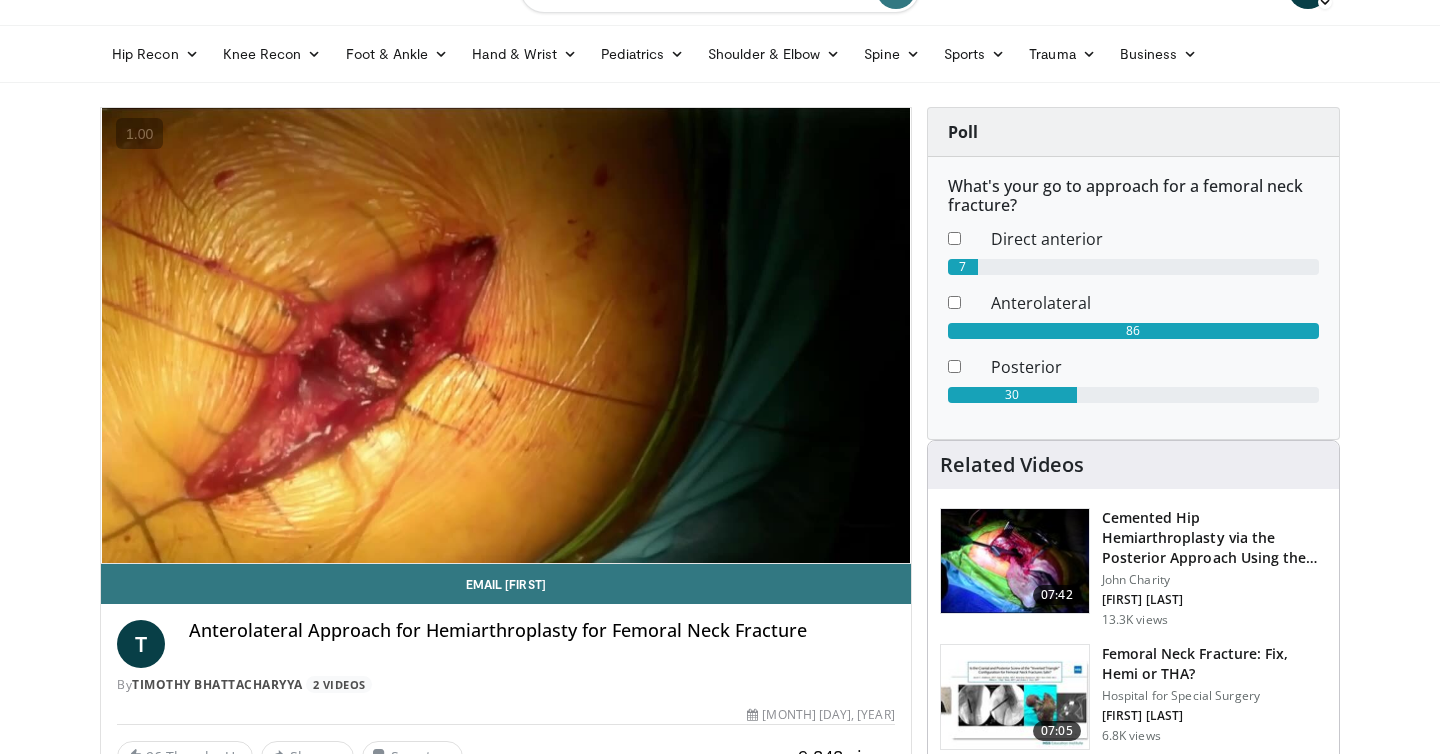 scroll, scrollTop: 51, scrollLeft: 0, axis: vertical 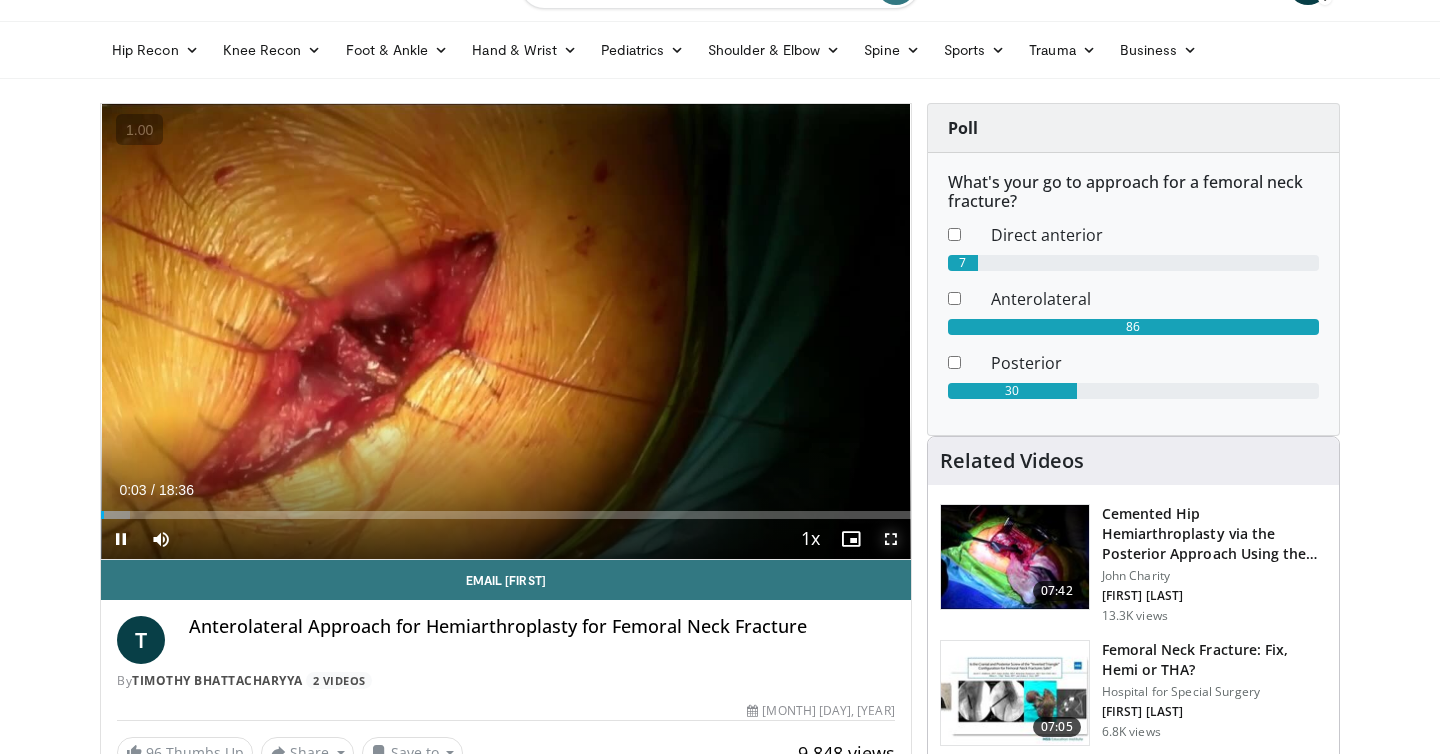 click at bounding box center [891, 539] 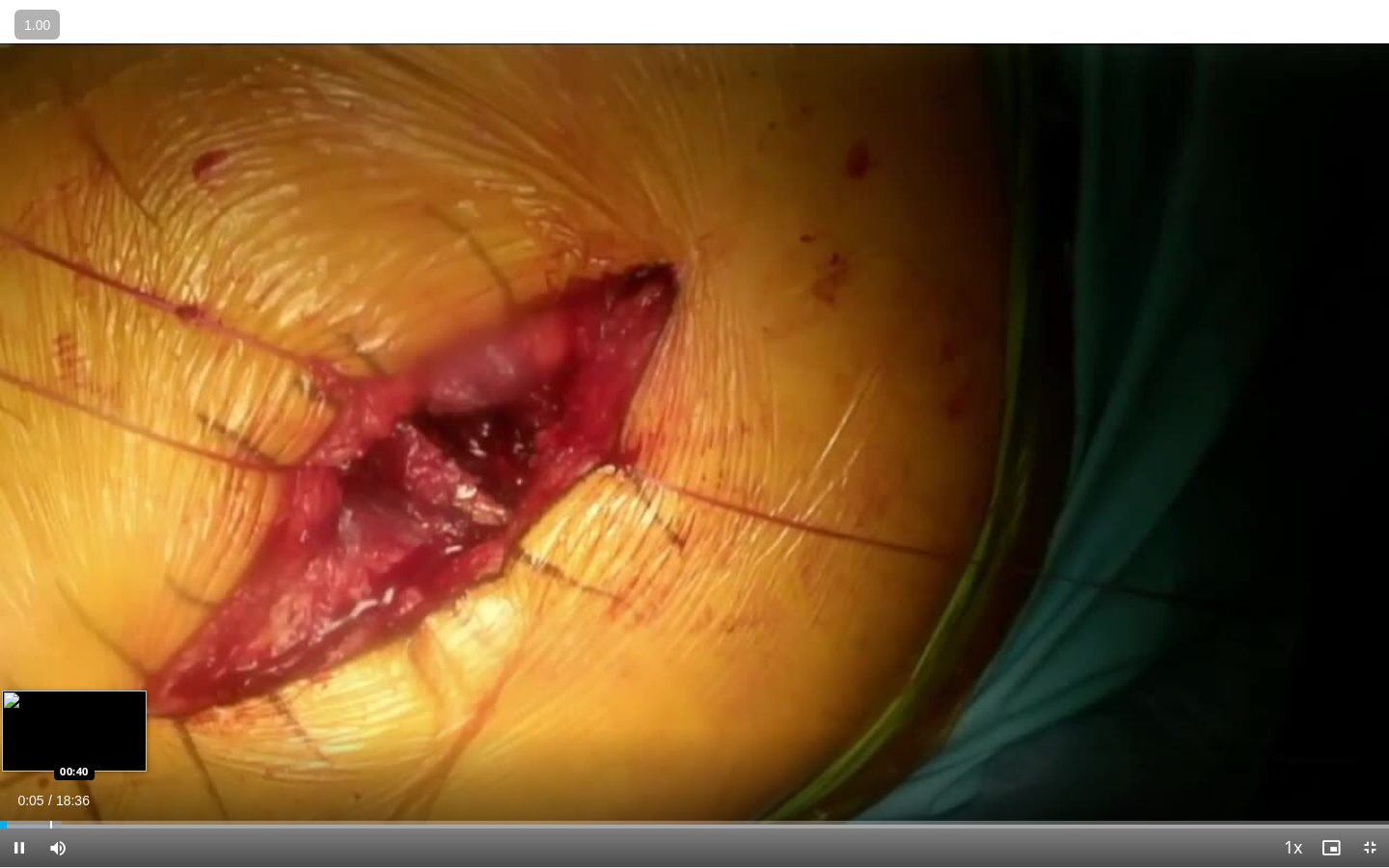 click at bounding box center [51, 825] 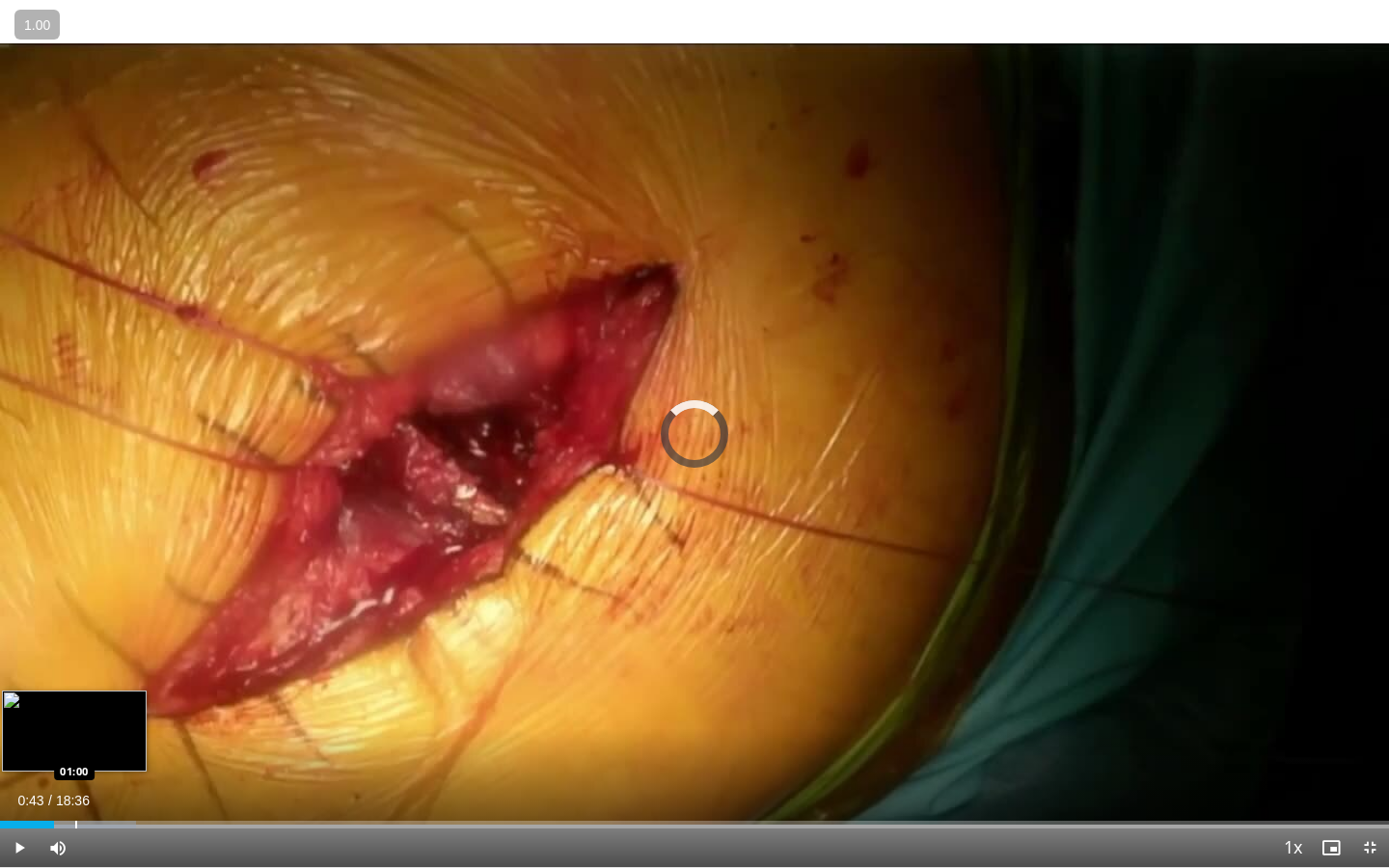 click at bounding box center (76, 825) 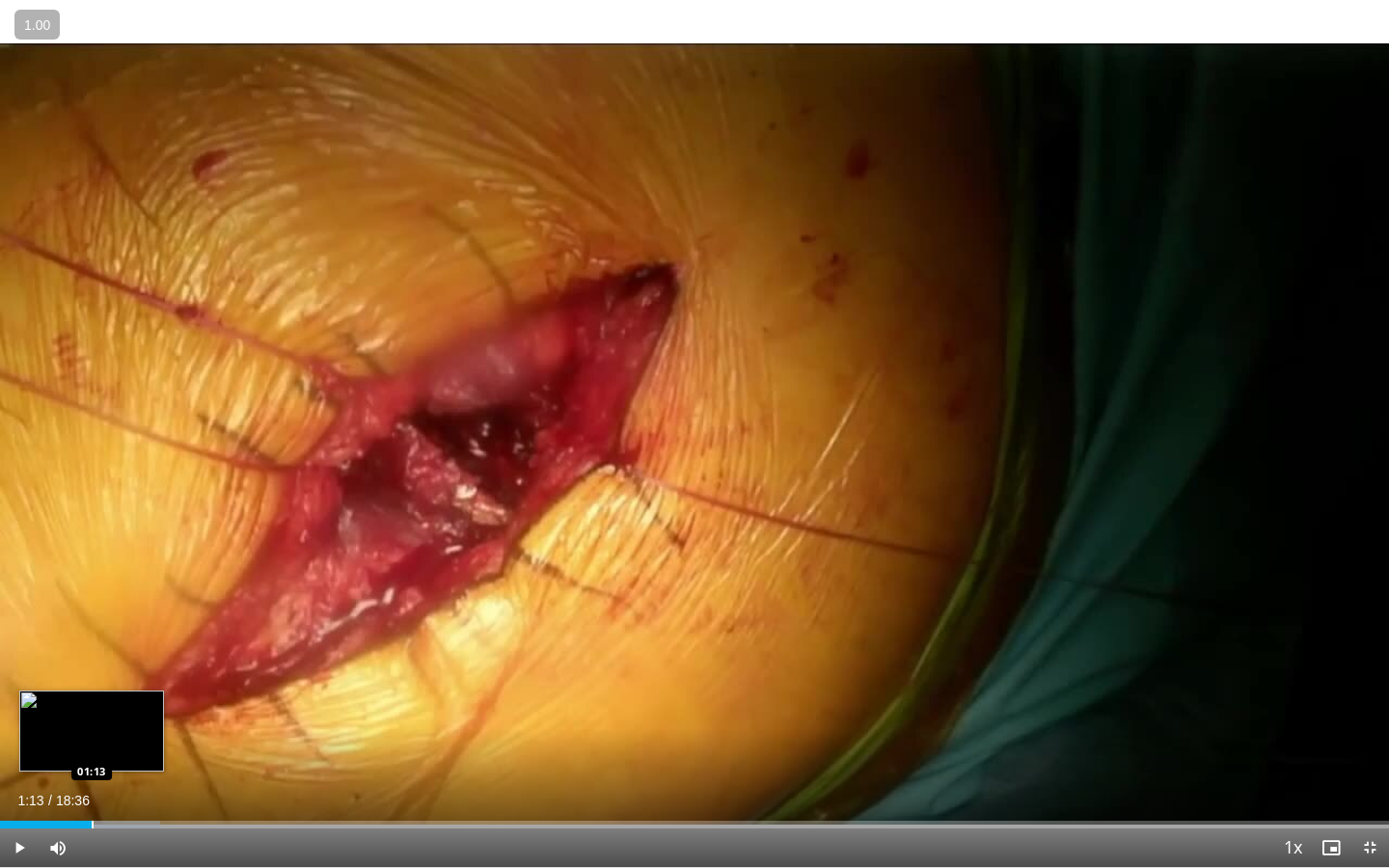 click at bounding box center (93, 825) 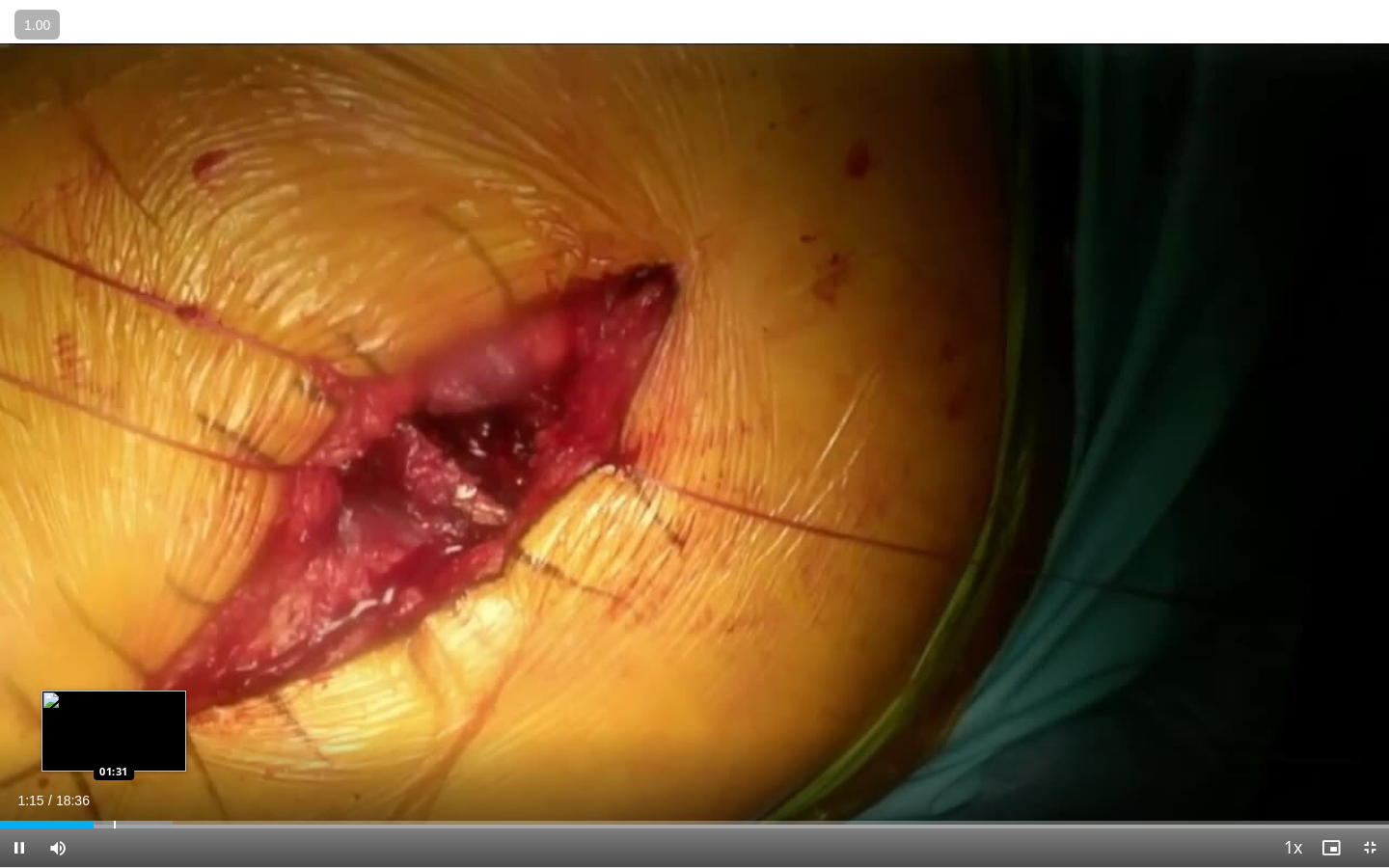 click at bounding box center [115, 825] 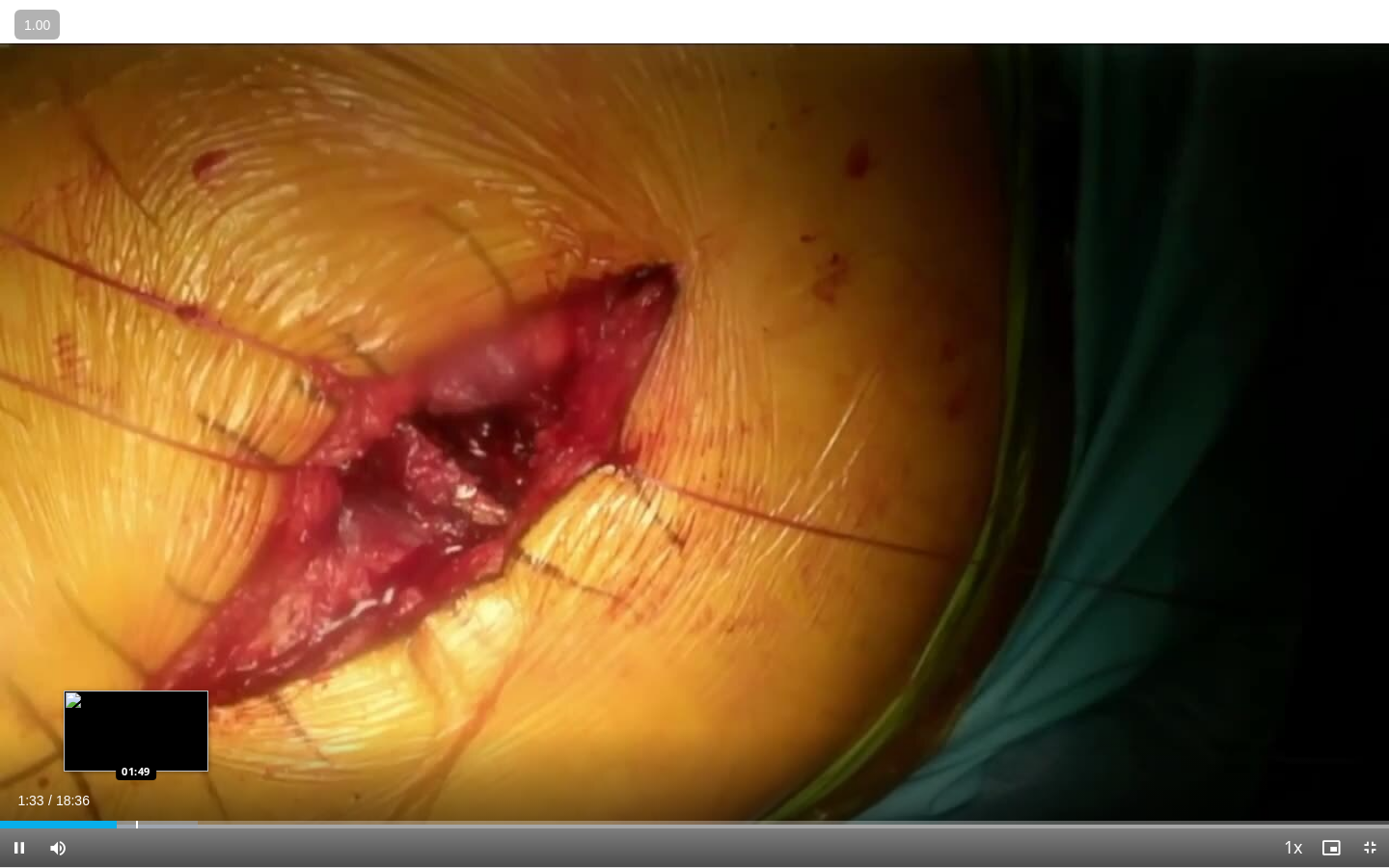 click at bounding box center [137, 825] 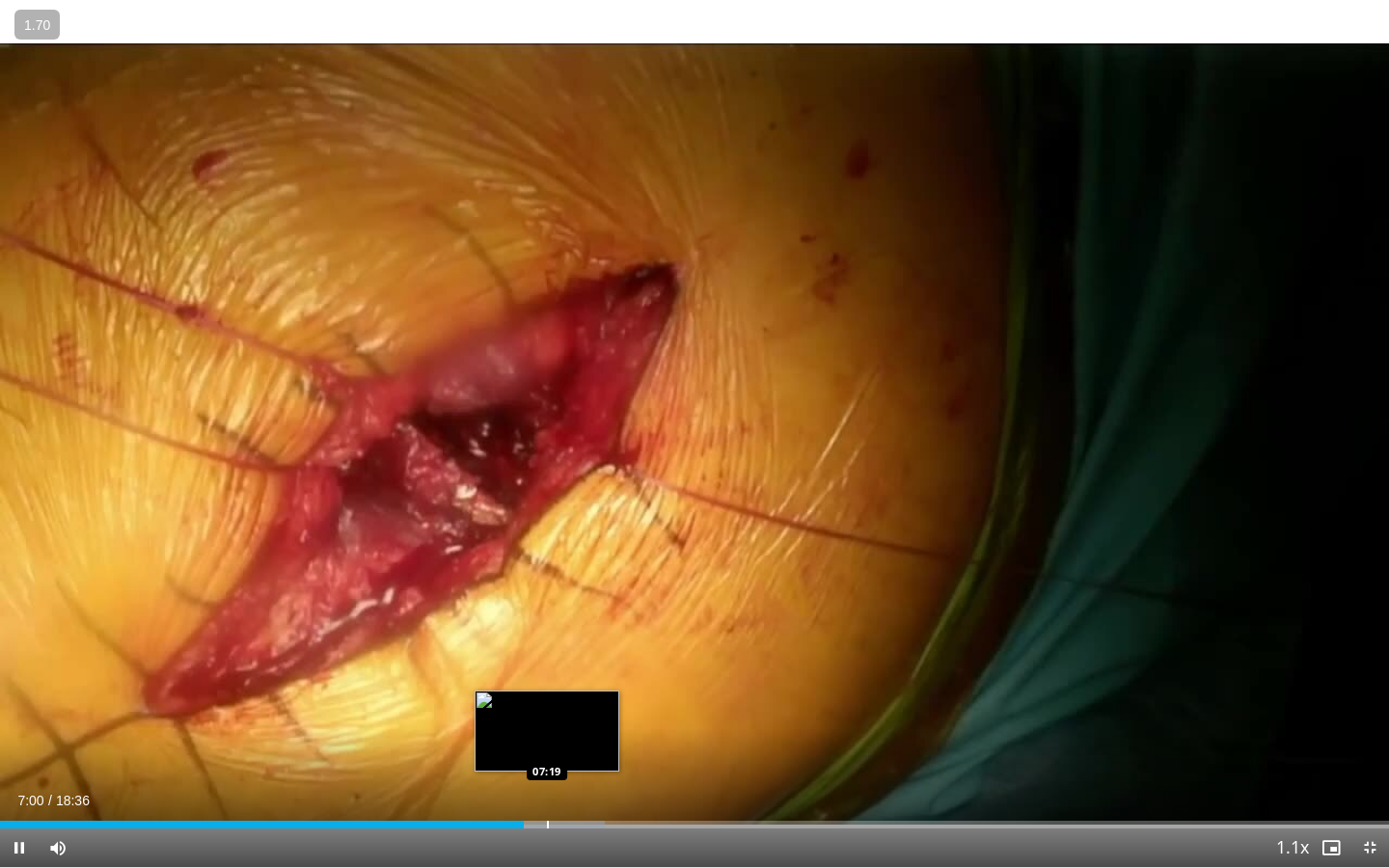 click at bounding box center [548, 825] 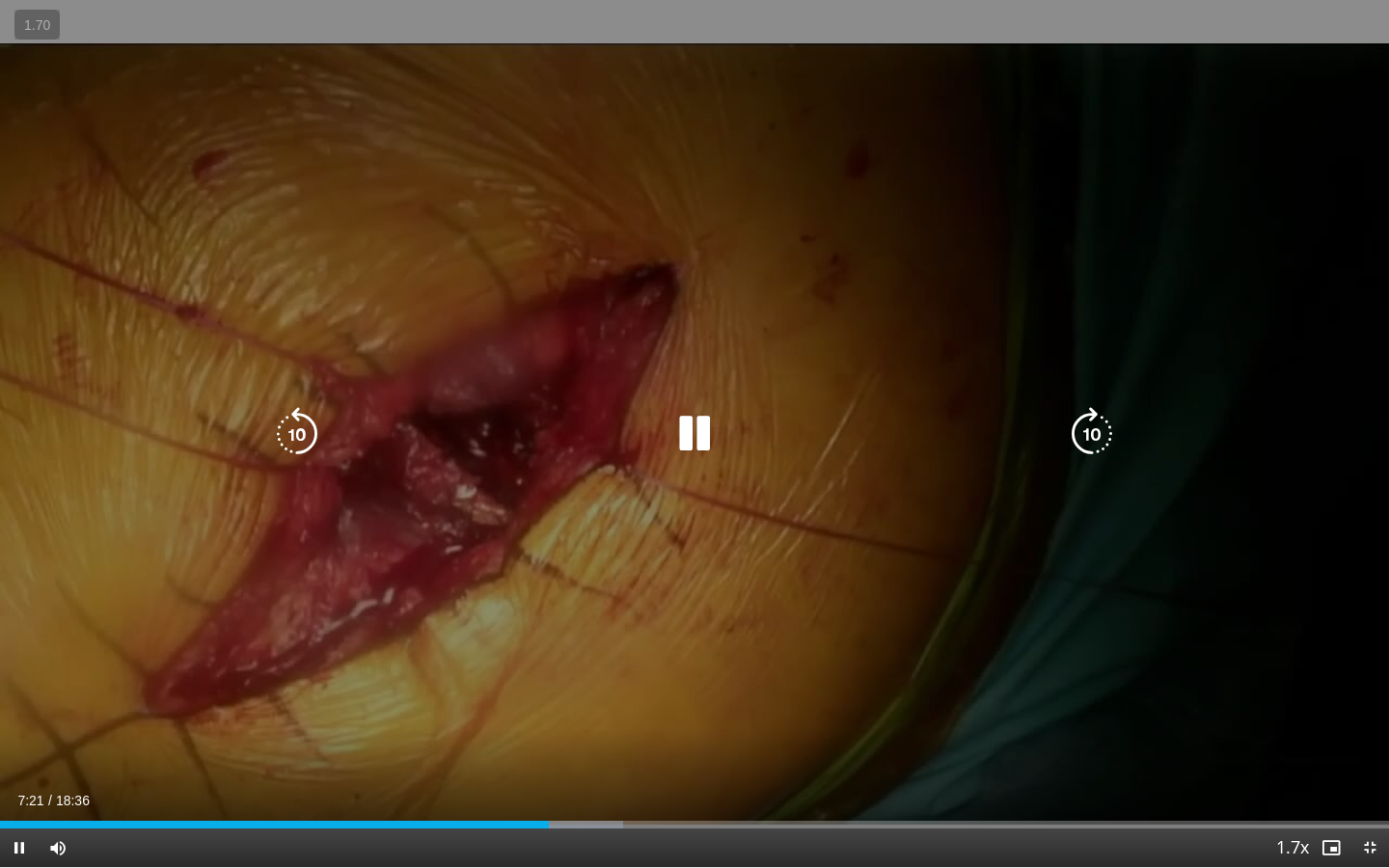 click on "10 seconds
Tap to unmute" at bounding box center (694, 433) 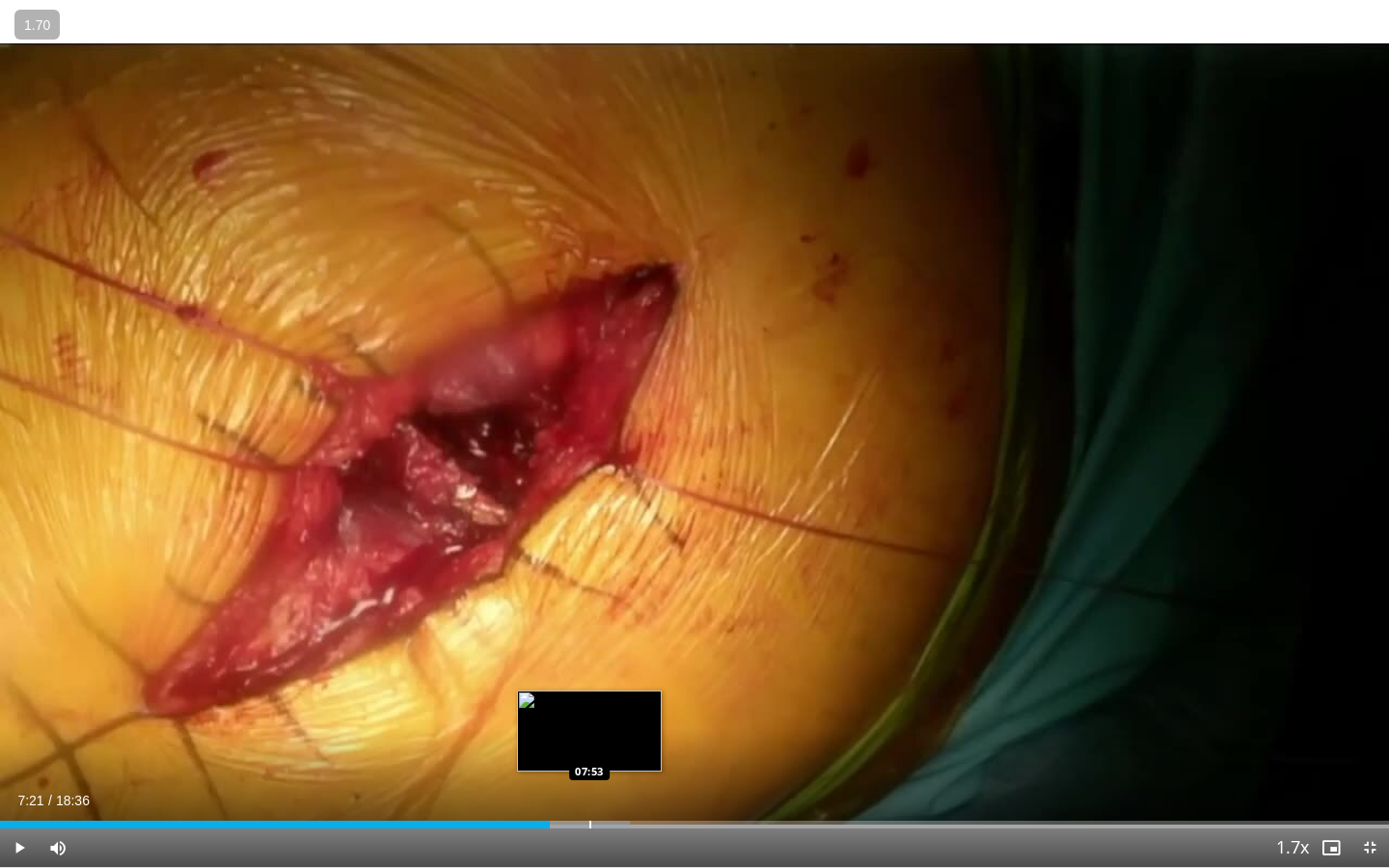 click at bounding box center (590, 825) 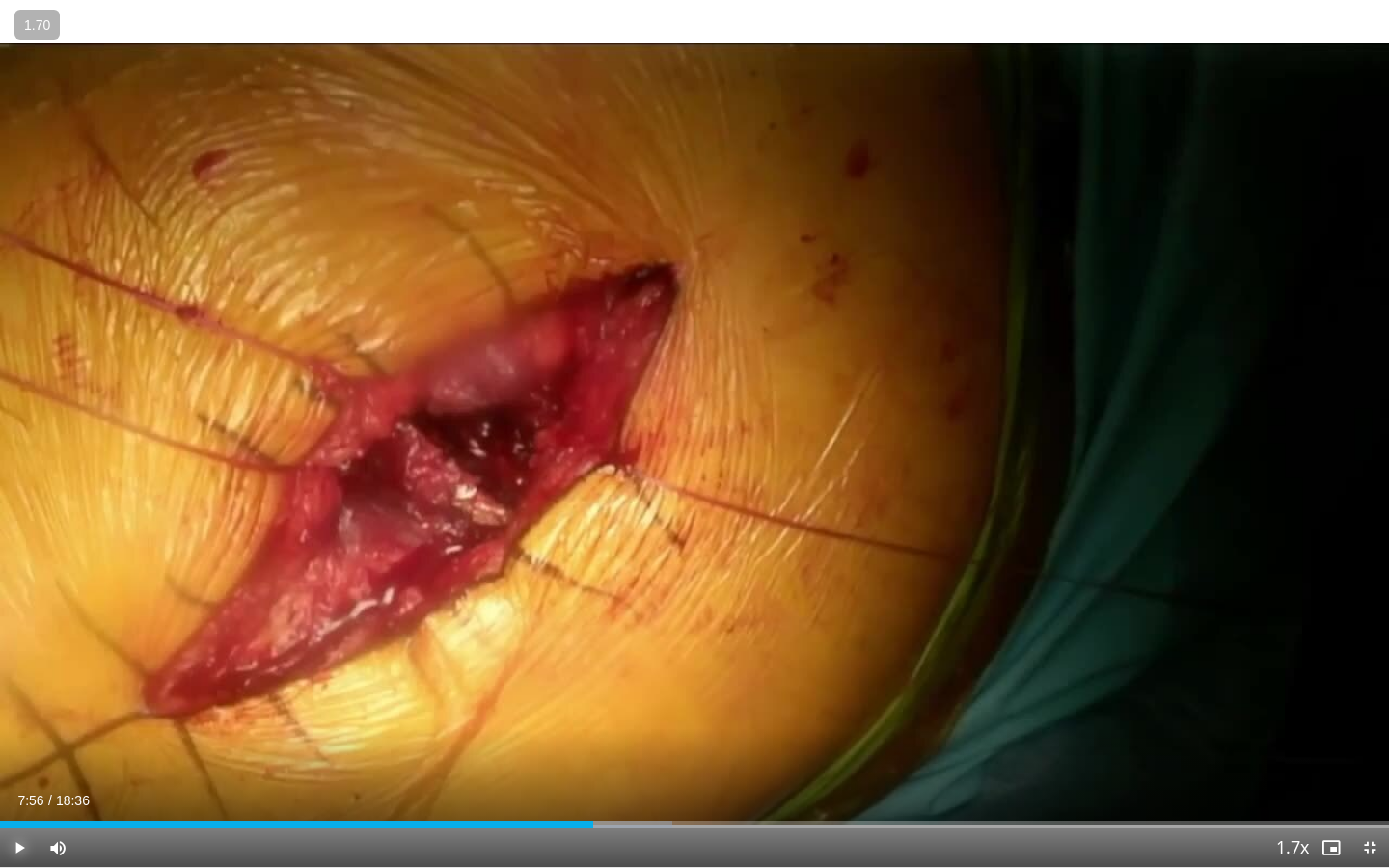 click at bounding box center (19, 848) 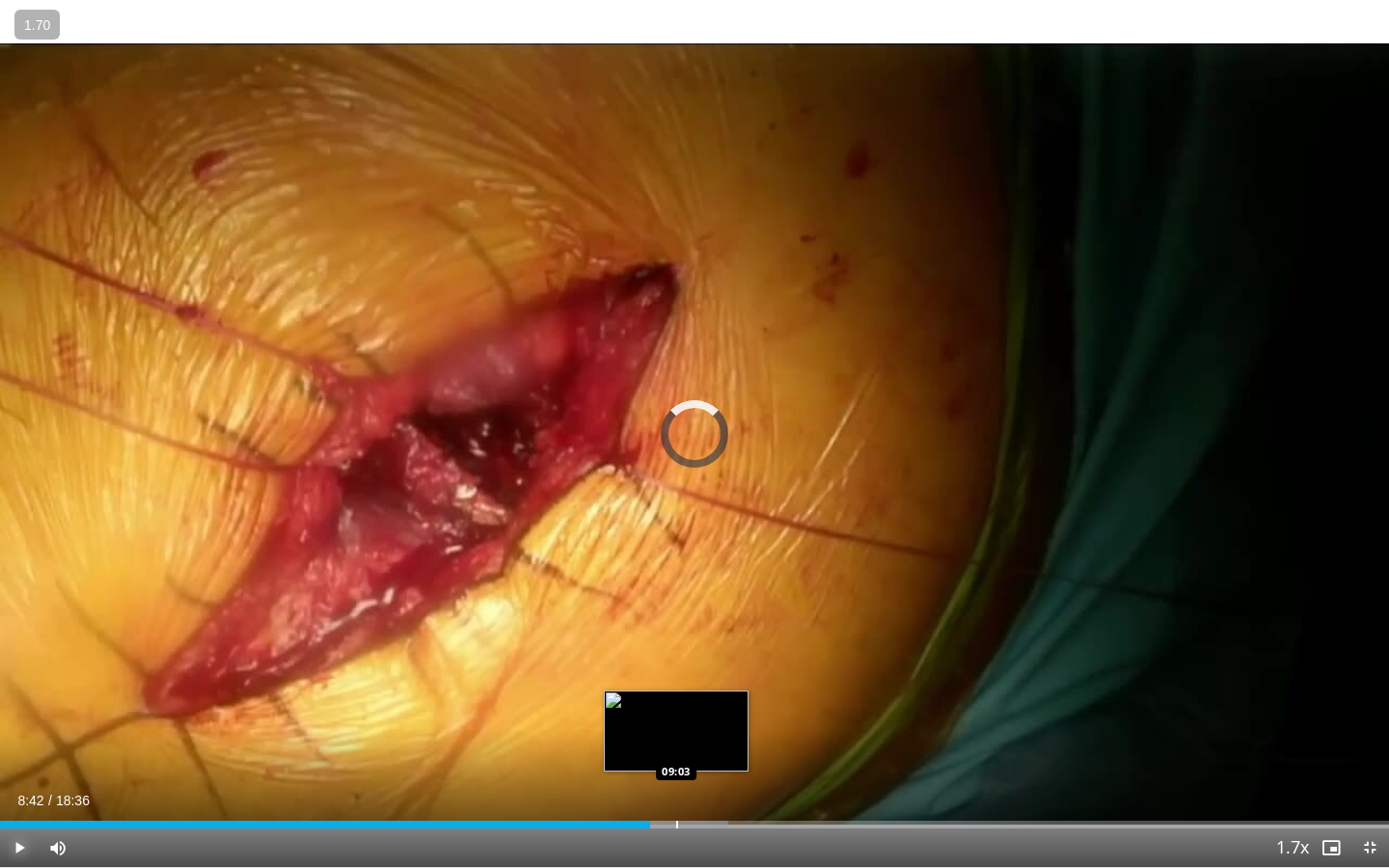 click on "Loaded :  52.43% 08:42 09:03" at bounding box center [694, 819] 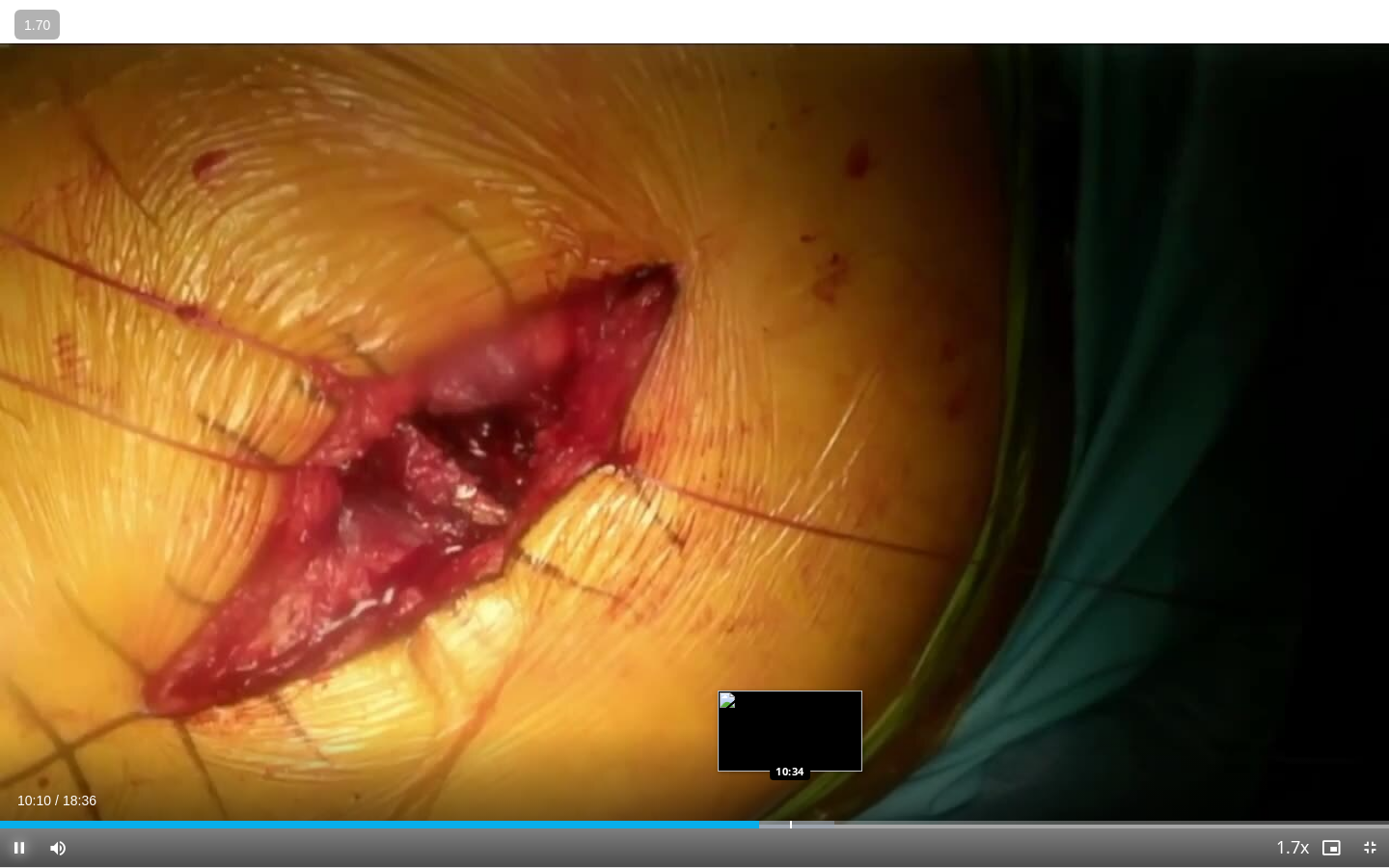 click at bounding box center (791, 825) 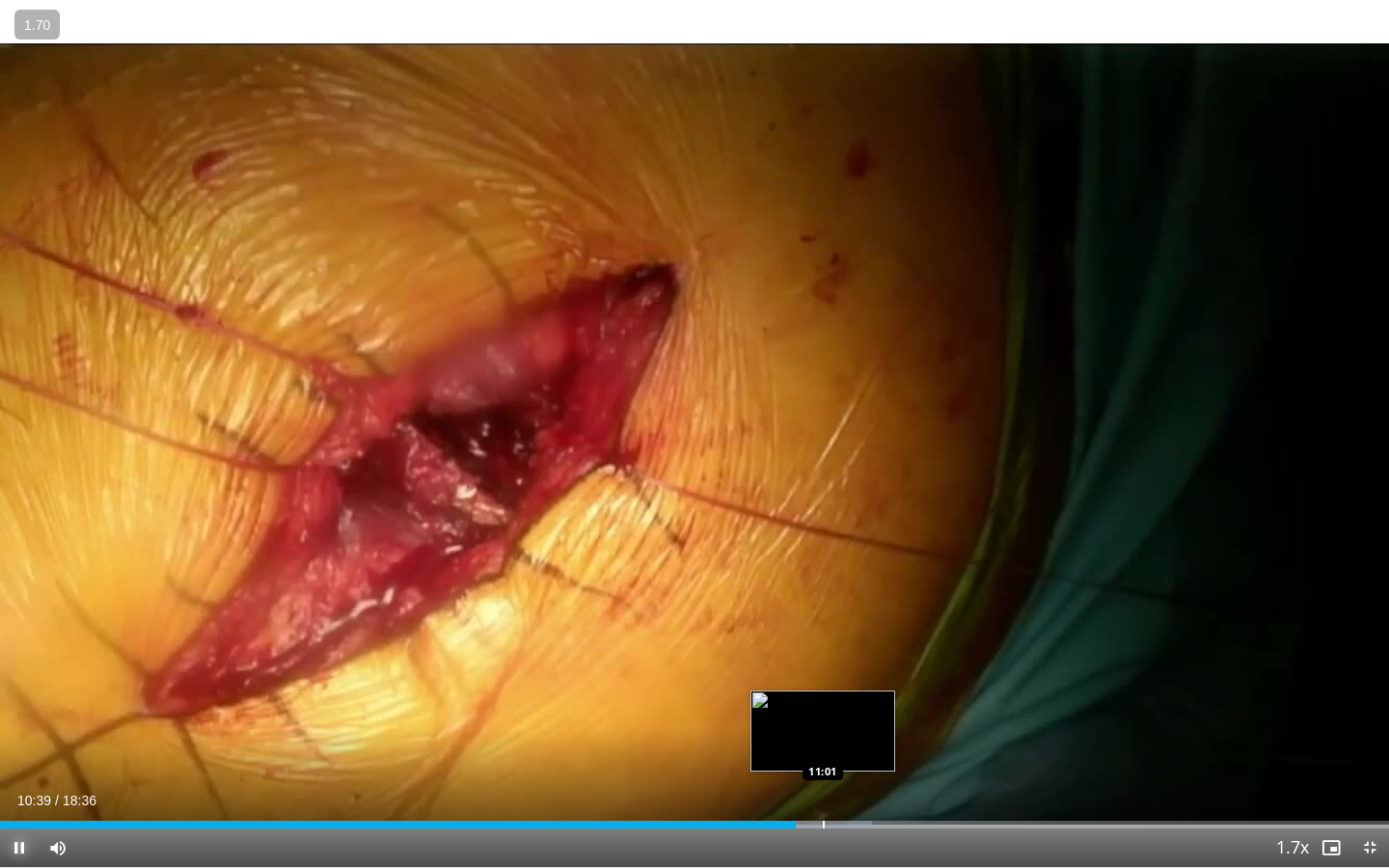 click at bounding box center [824, 825] 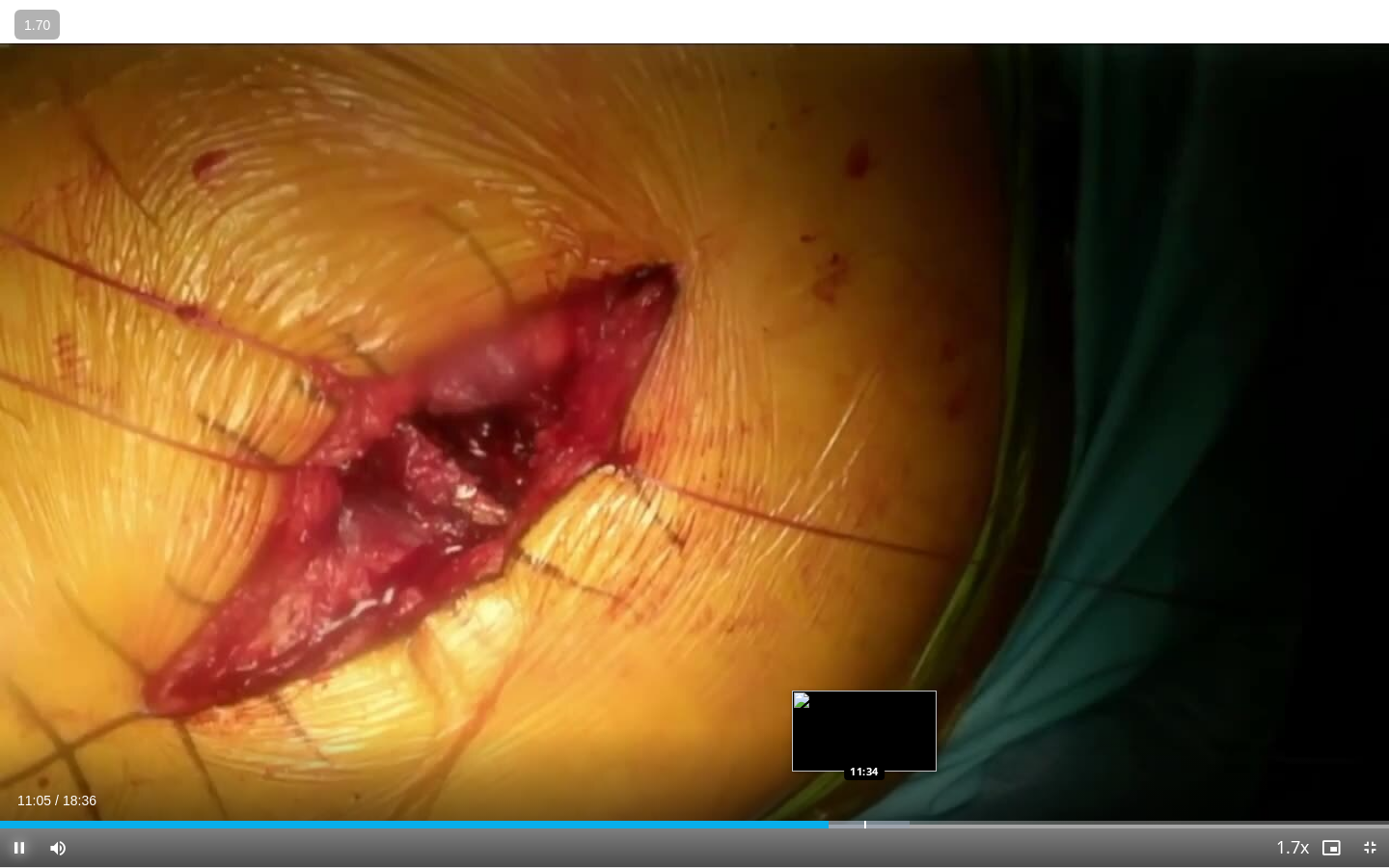 click at bounding box center (865, 825) 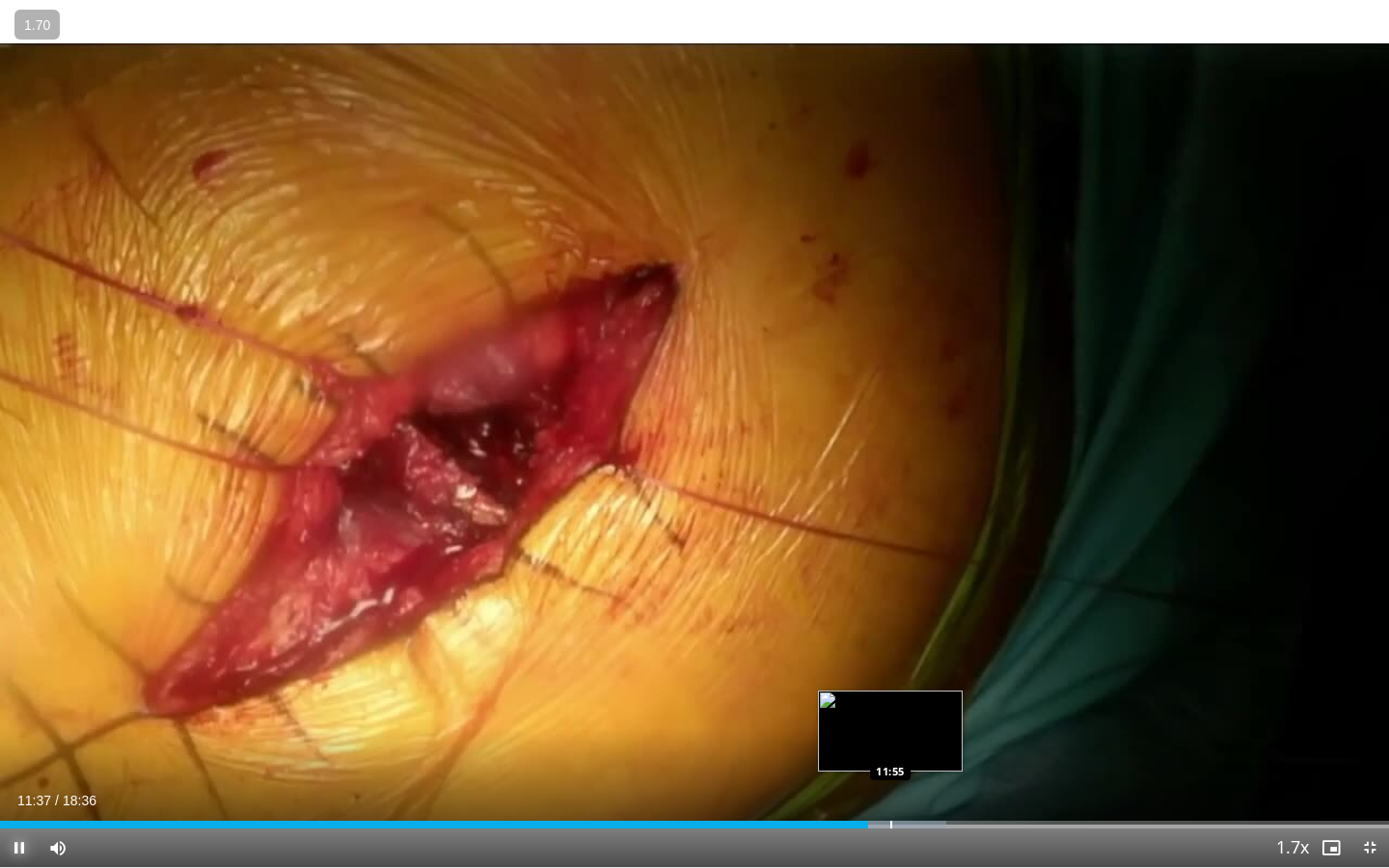 click at bounding box center (891, 825) 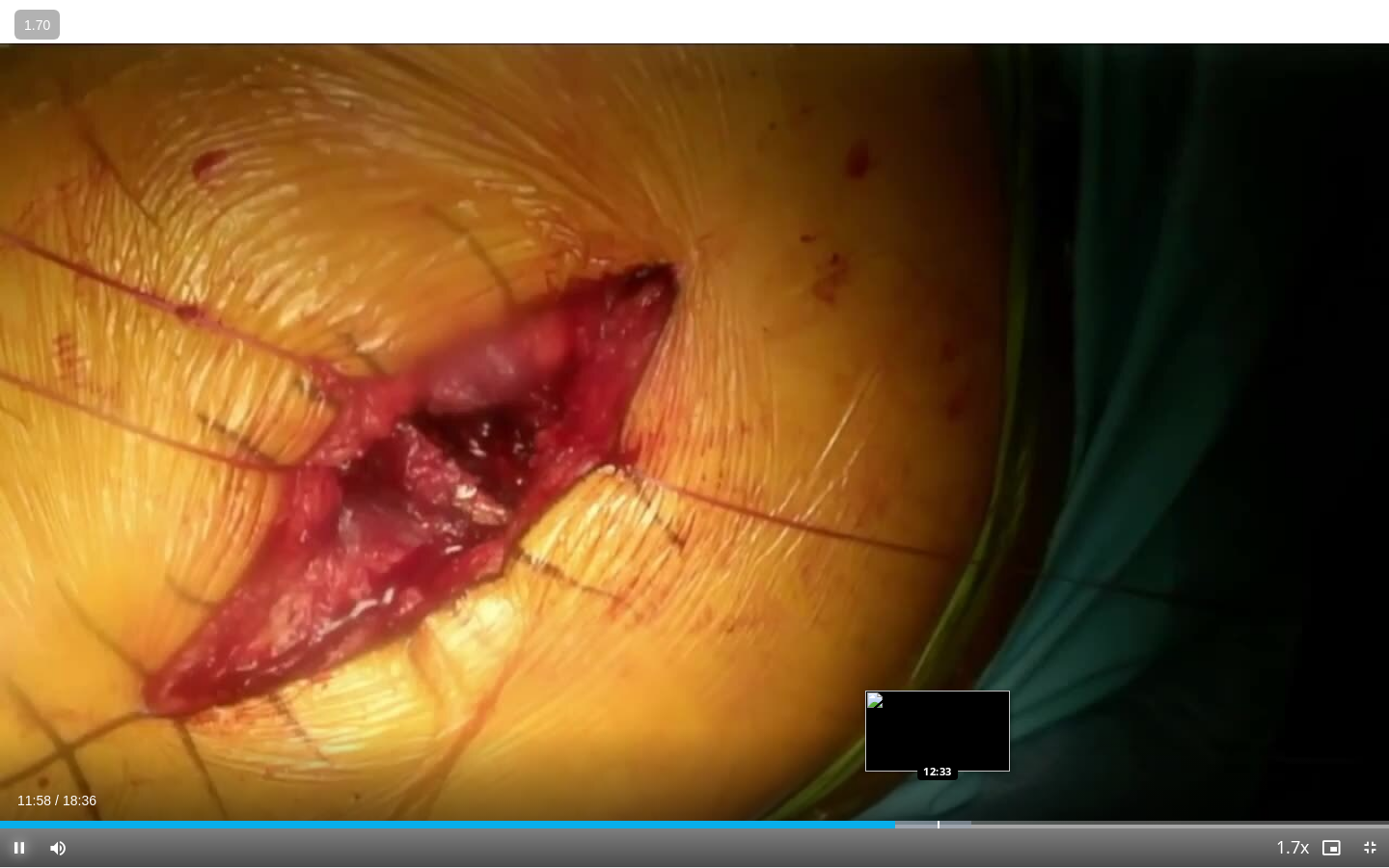 click at bounding box center [939, 825] 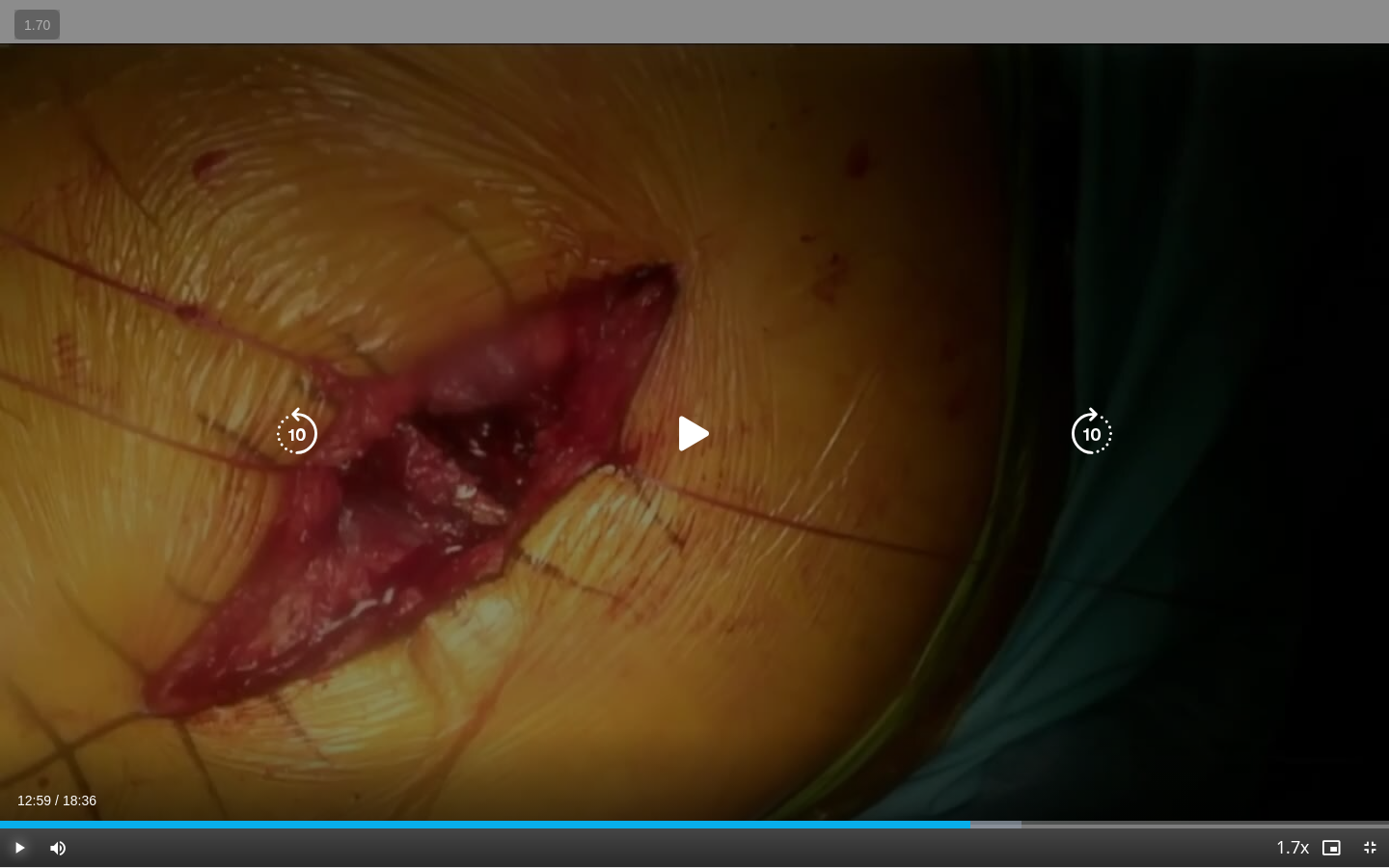 click at bounding box center [962, 825] 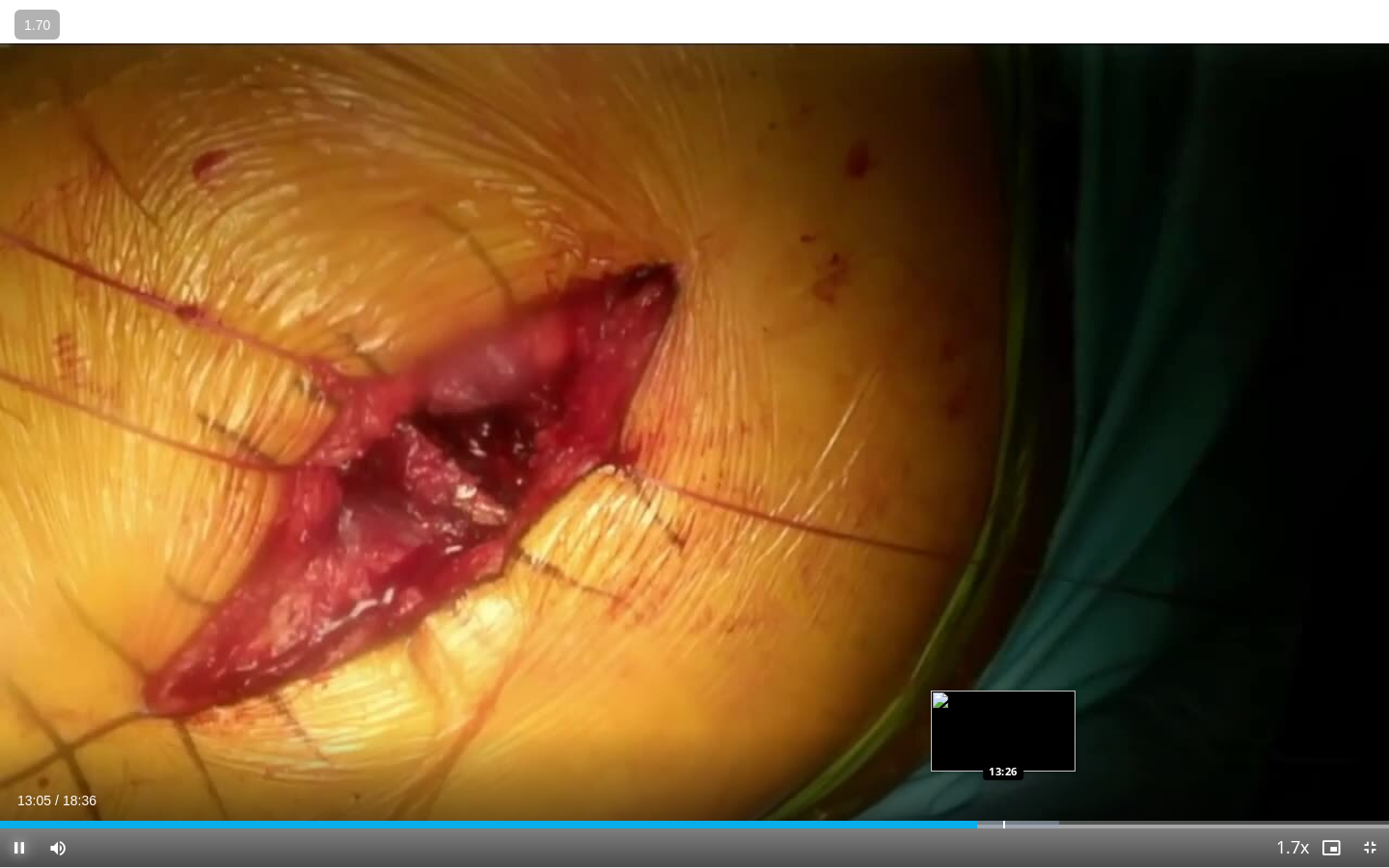 click at bounding box center (1004, 825) 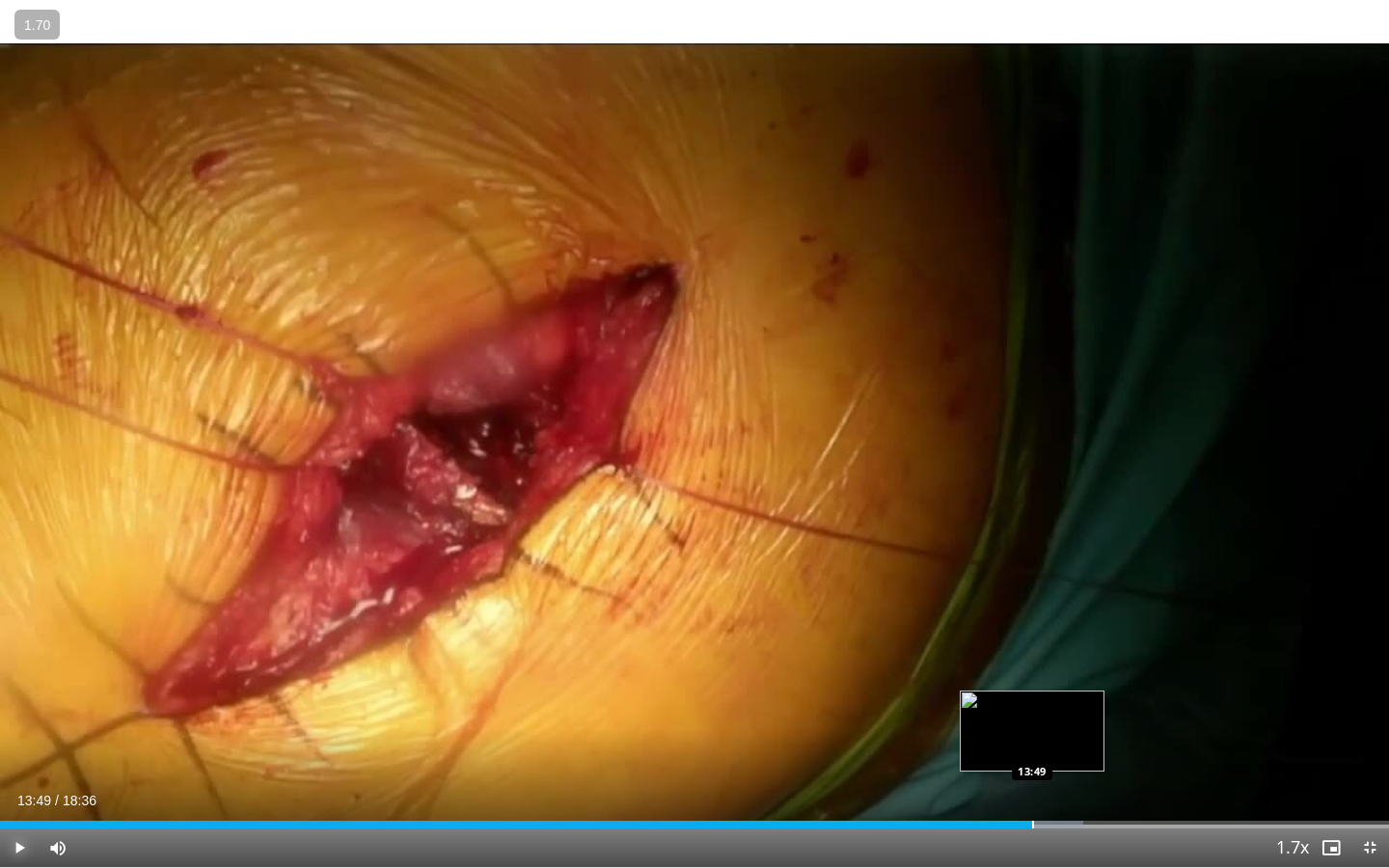 click at bounding box center (1033, 825) 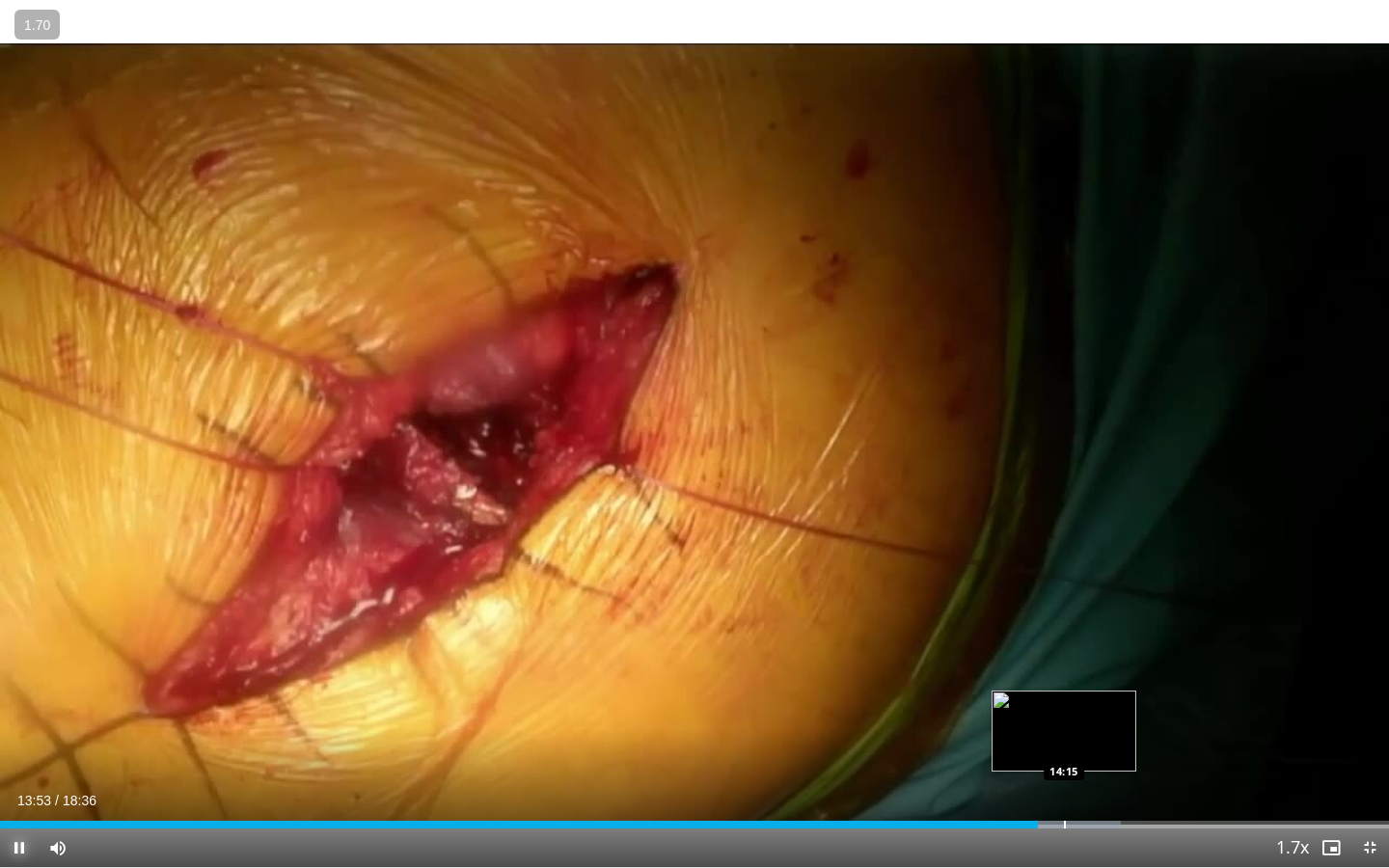 click at bounding box center (1065, 825) 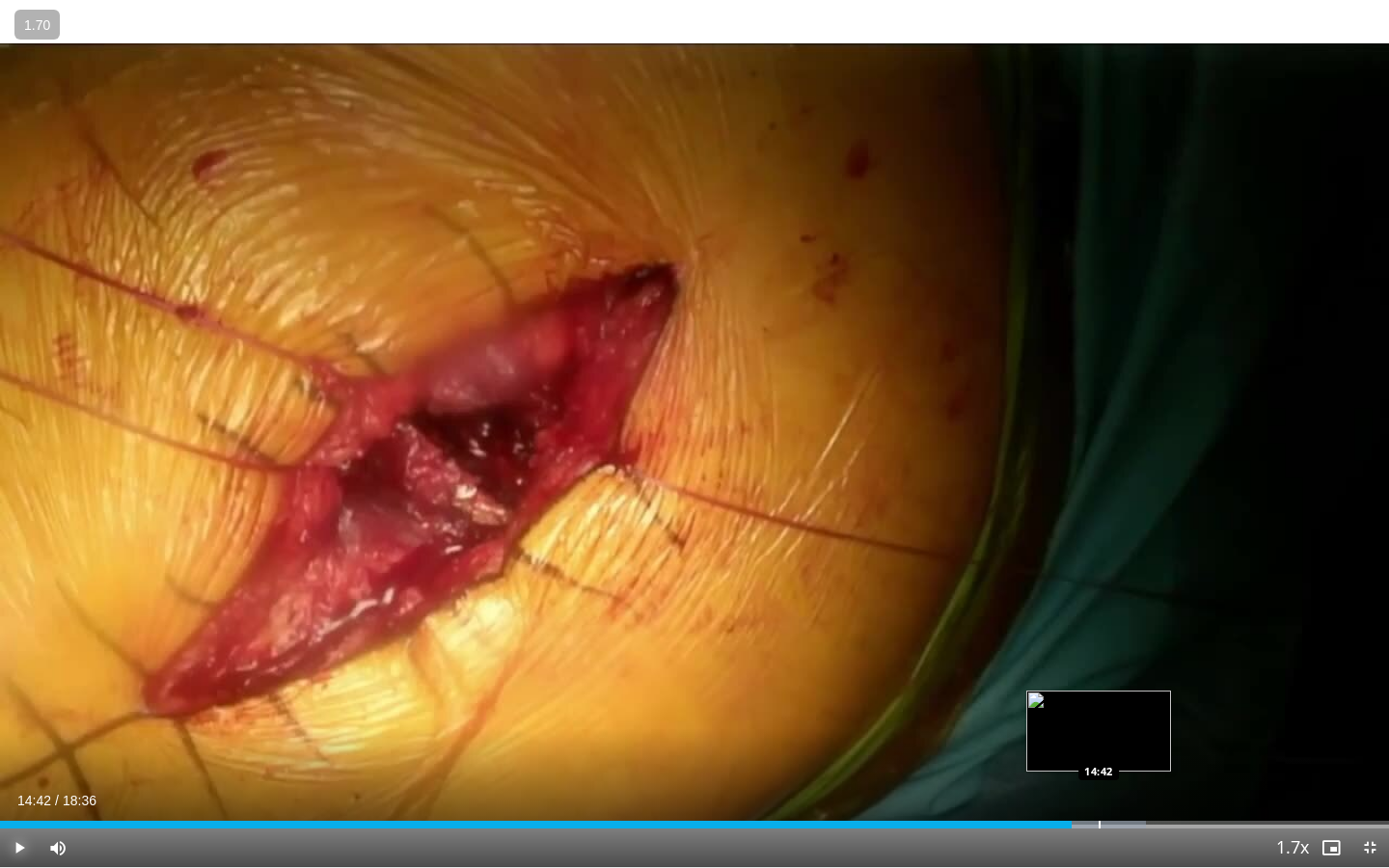 click on "Loaded :  82.50% 14:21 14:42" at bounding box center (694, 819) 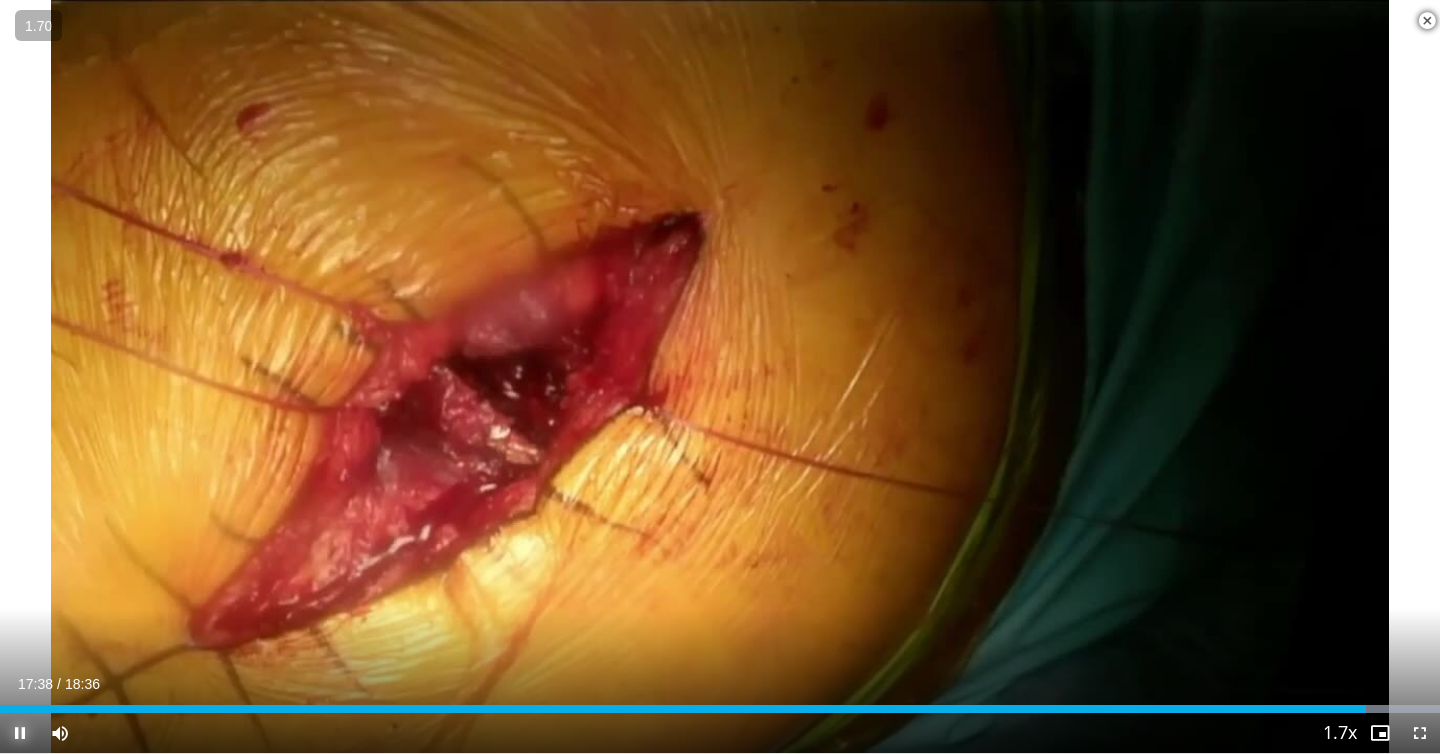 scroll, scrollTop: 924, scrollLeft: 0, axis: vertical 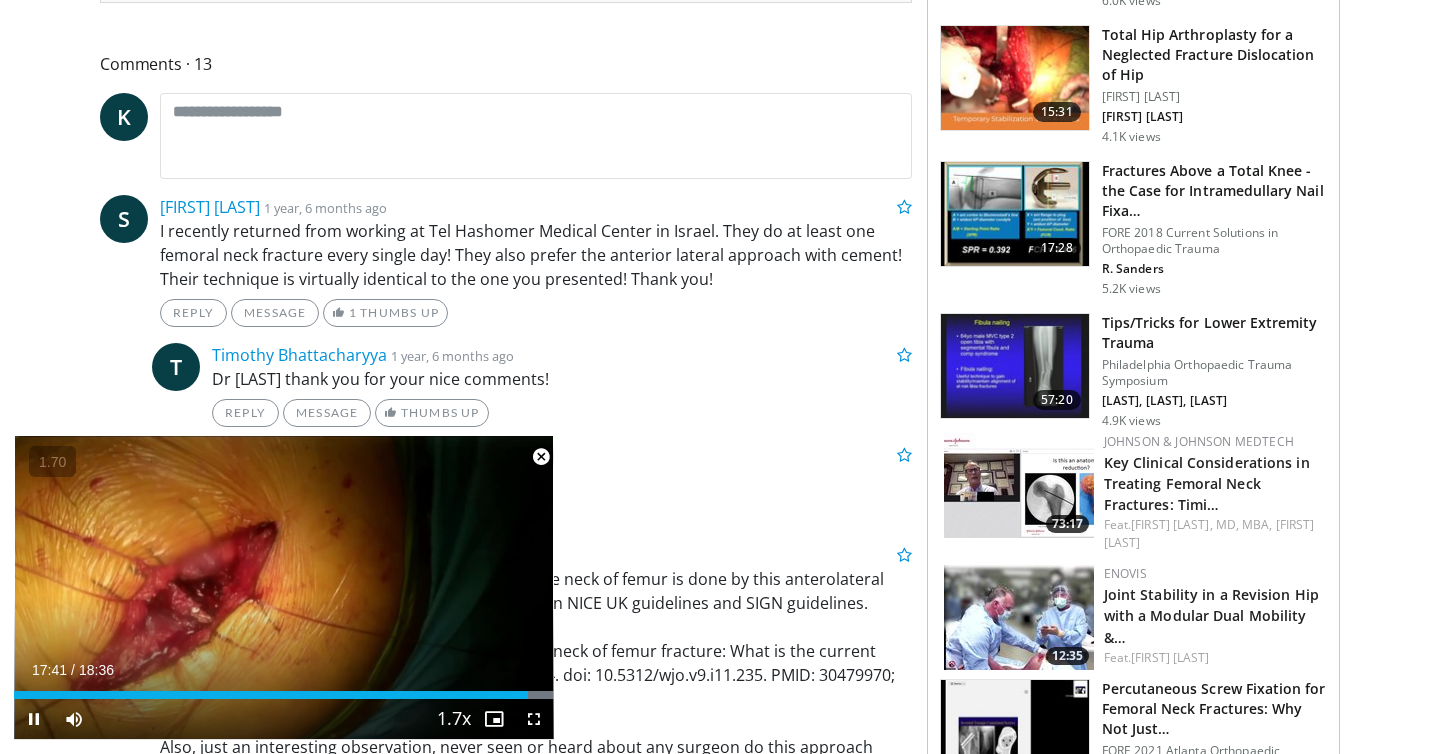 click at bounding box center (541, 457) 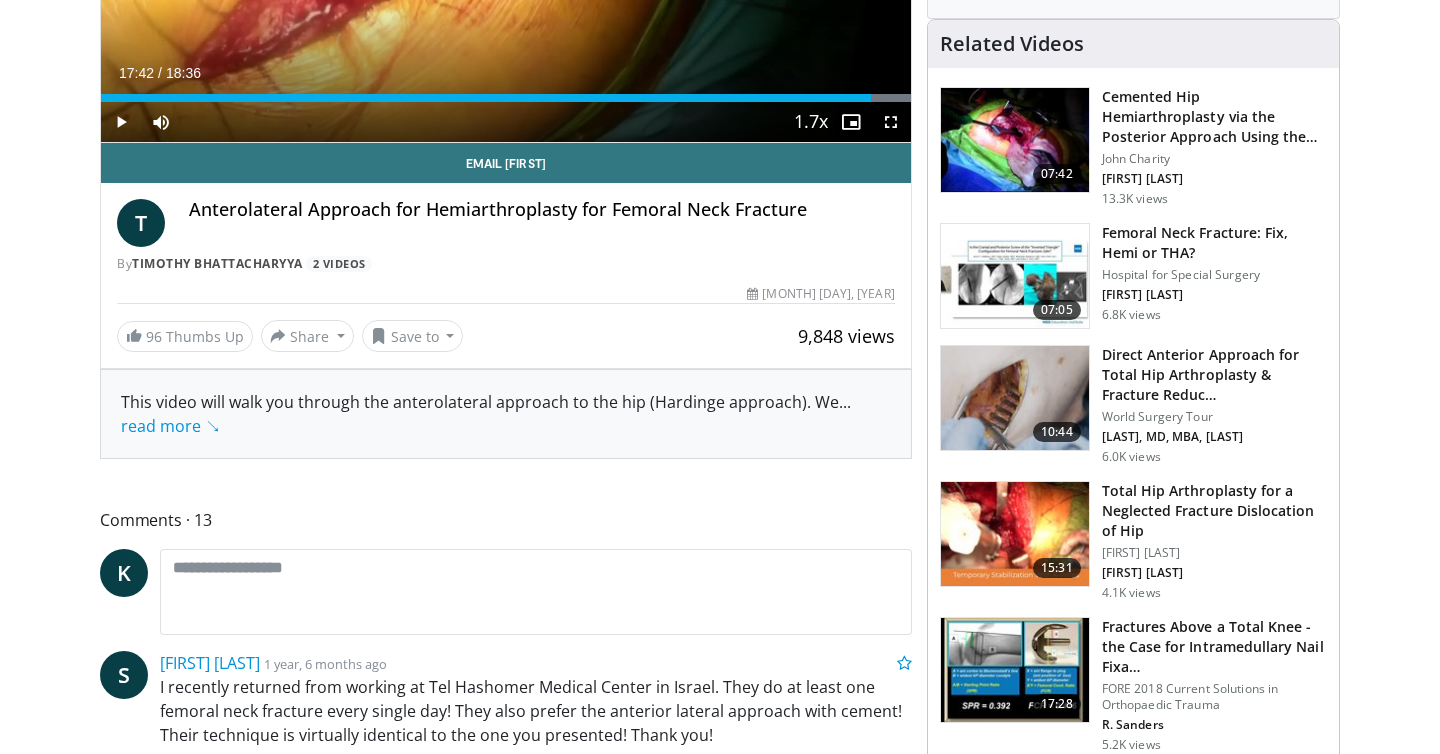 scroll, scrollTop: 0, scrollLeft: 0, axis: both 